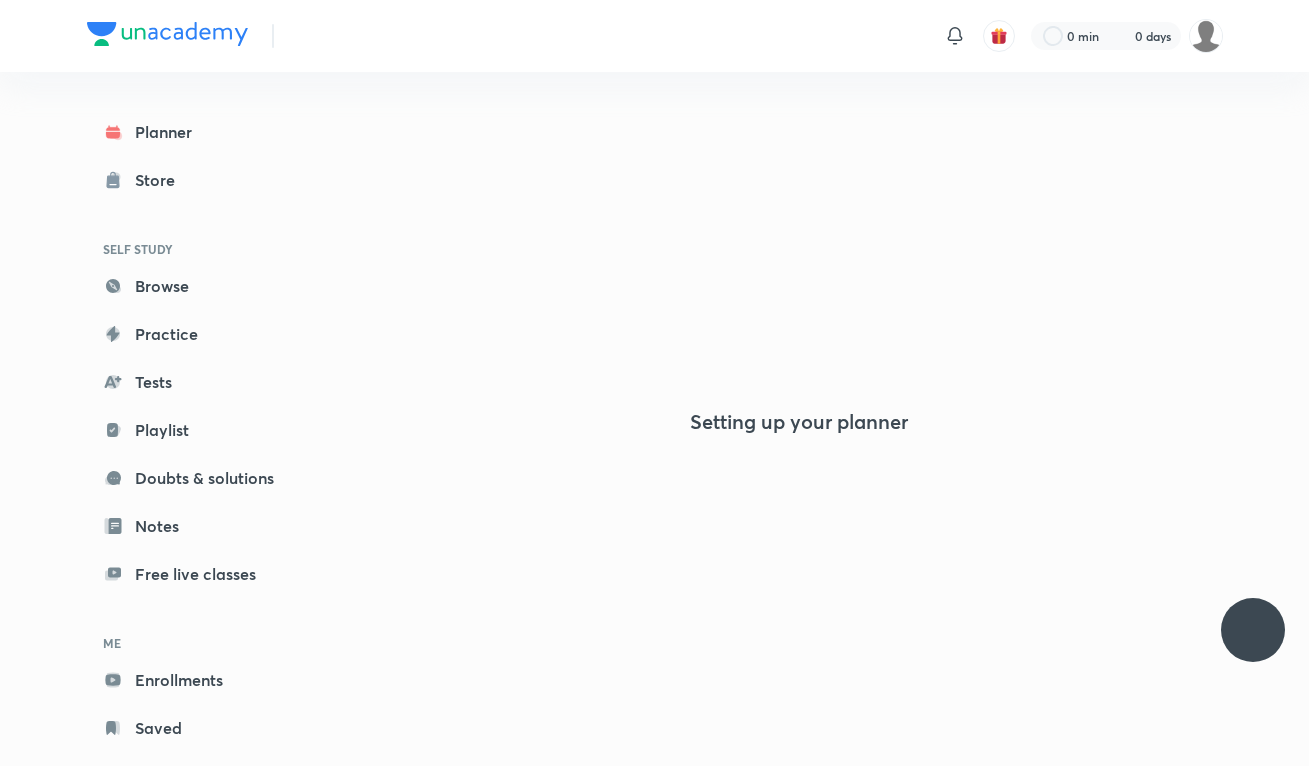 scroll, scrollTop: 0, scrollLeft: 0, axis: both 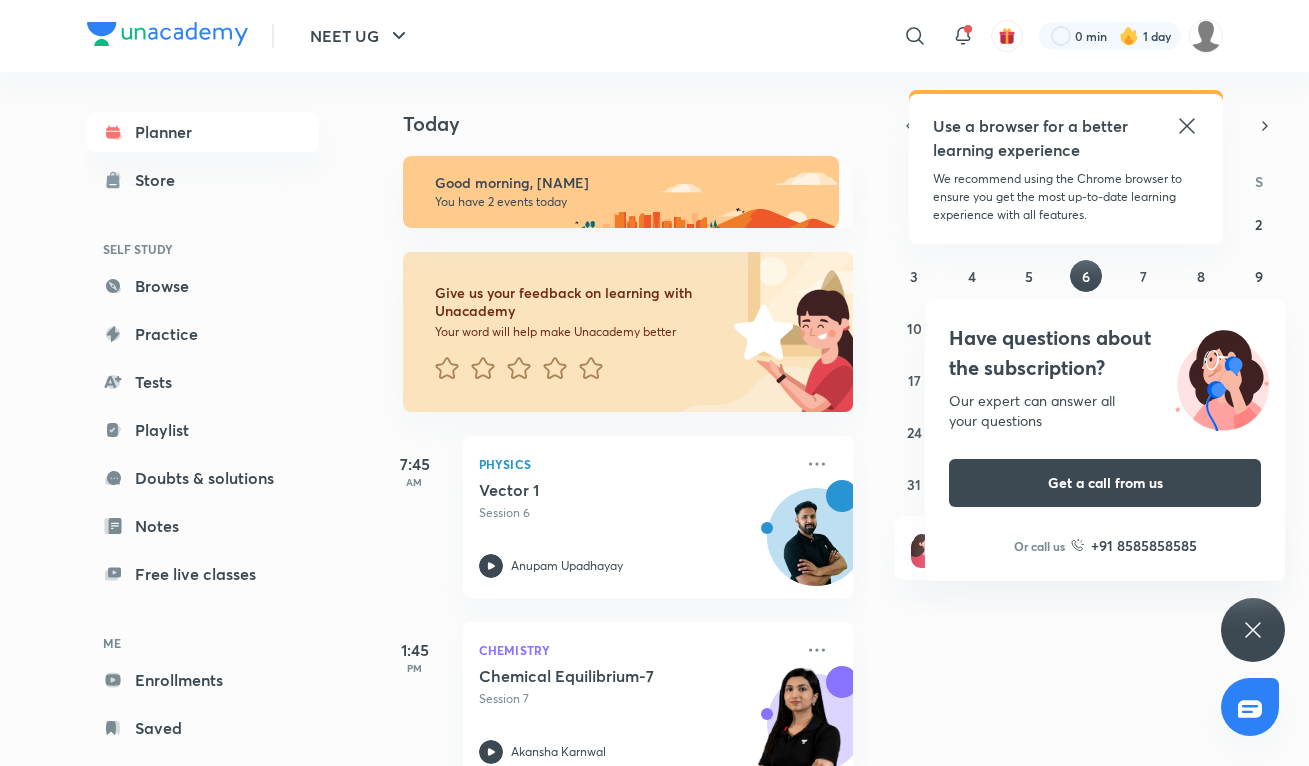 click 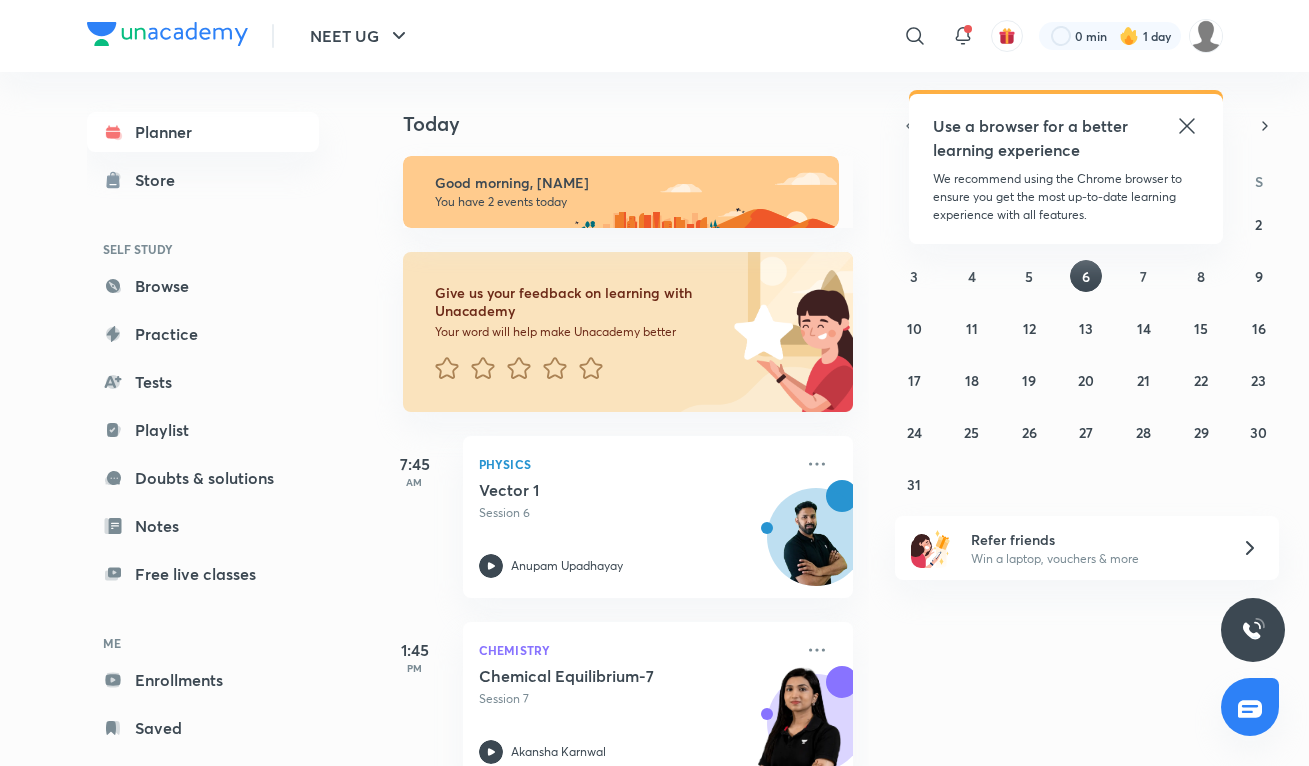 click 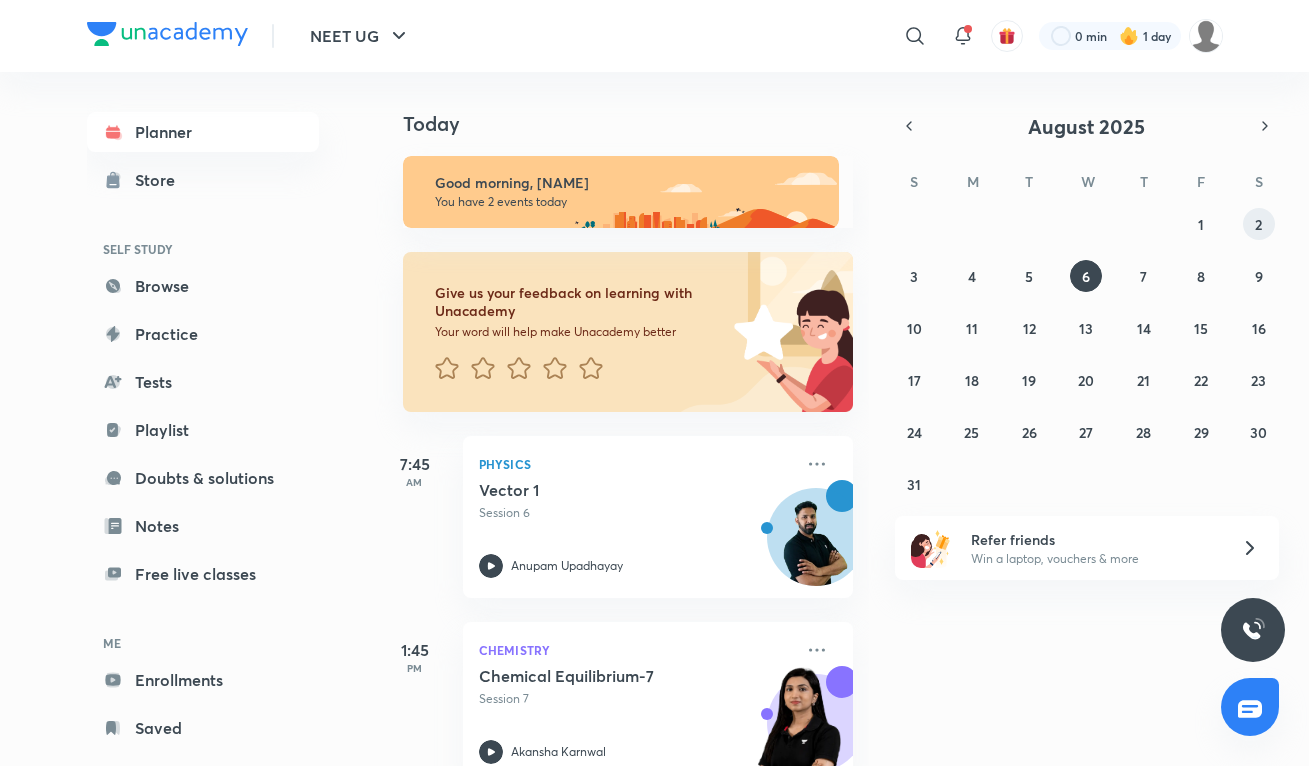 click on "2" at bounding box center (1259, 224) 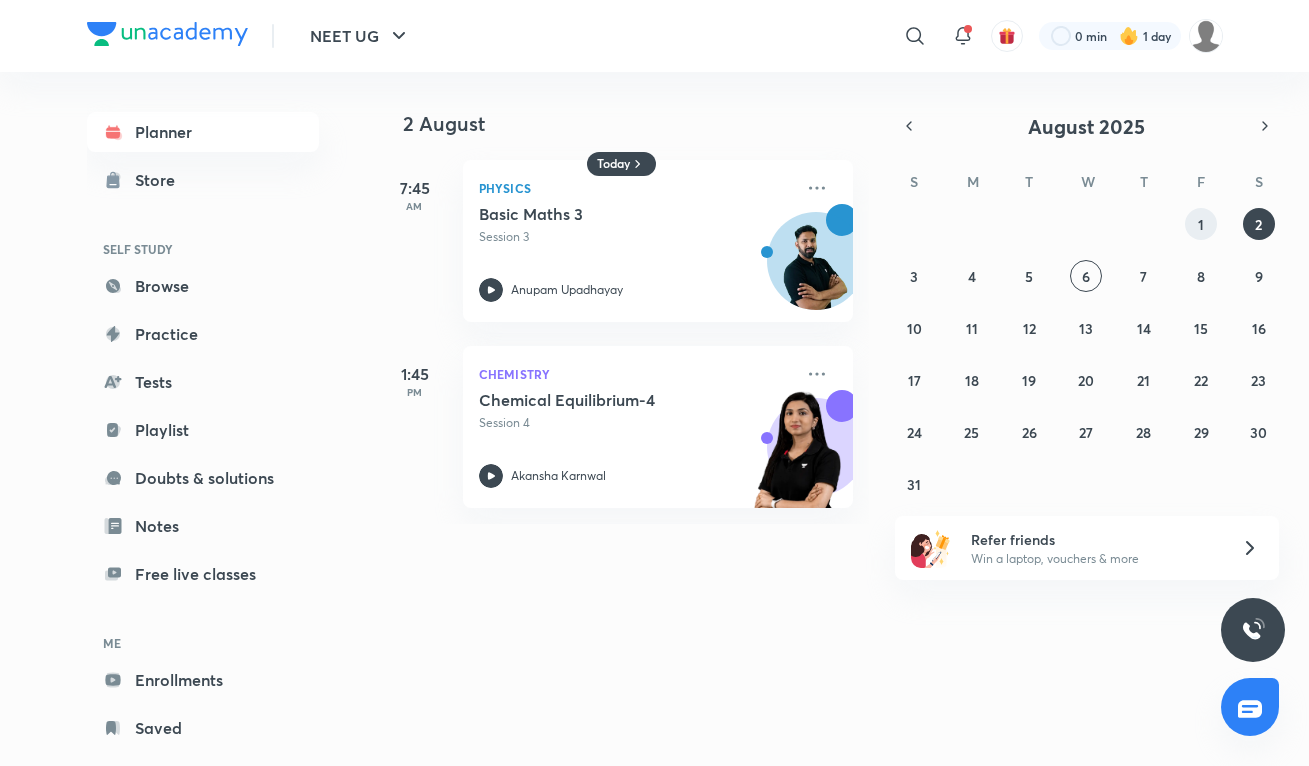 click on "1" at bounding box center [1201, 224] 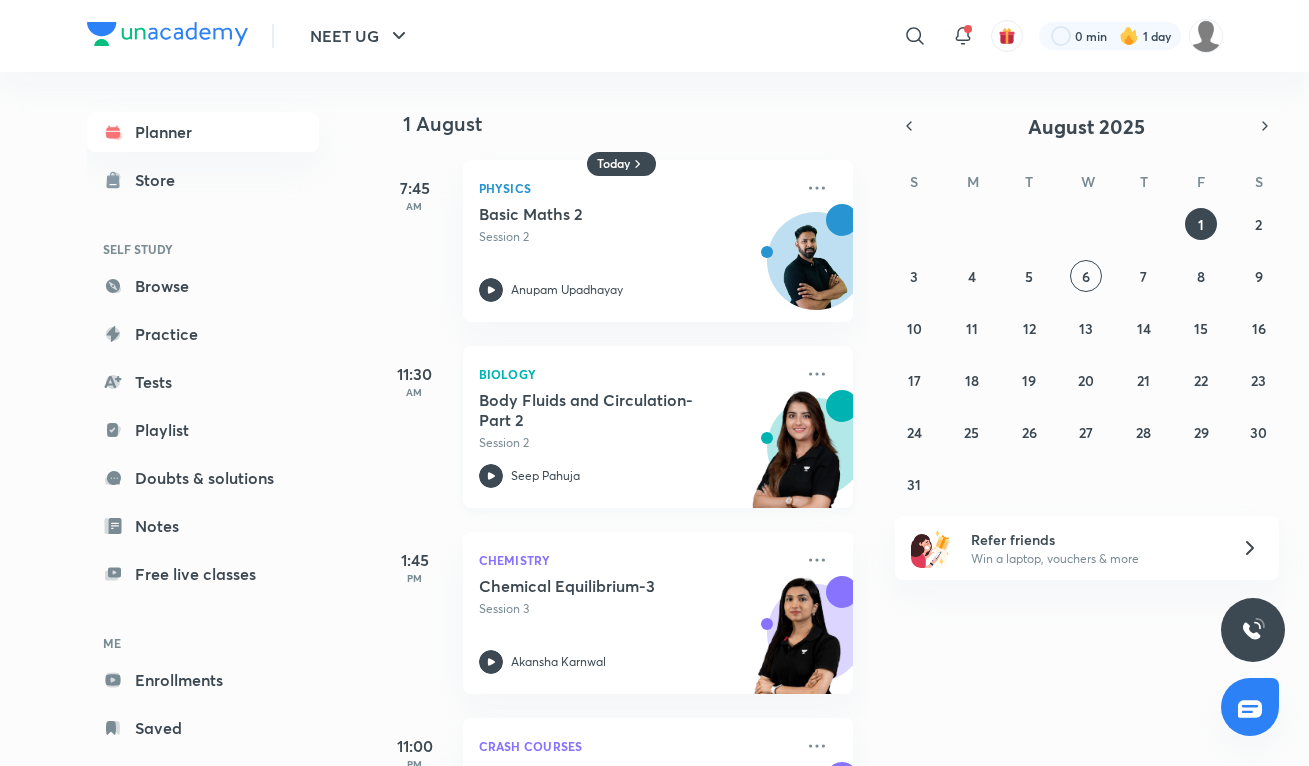 click on "Session 2" at bounding box center [636, 443] 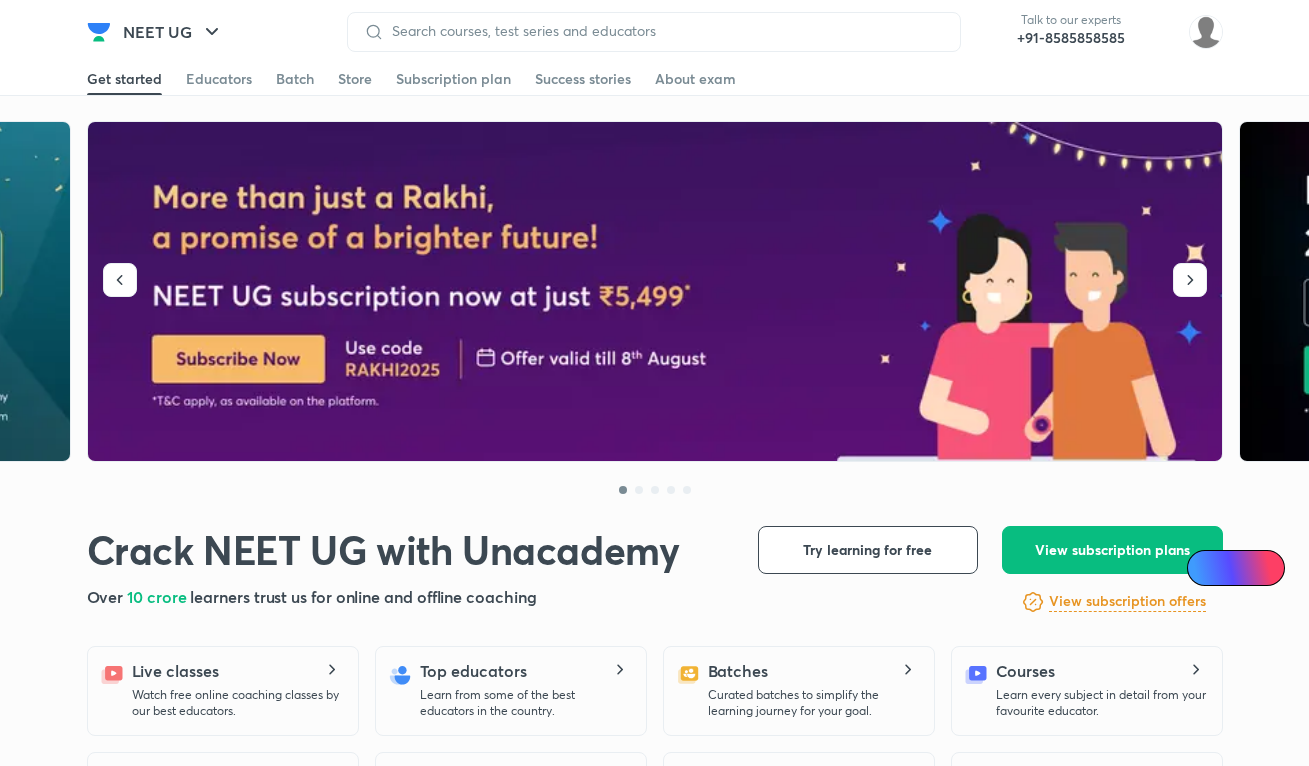 scroll, scrollTop: 0, scrollLeft: 0, axis: both 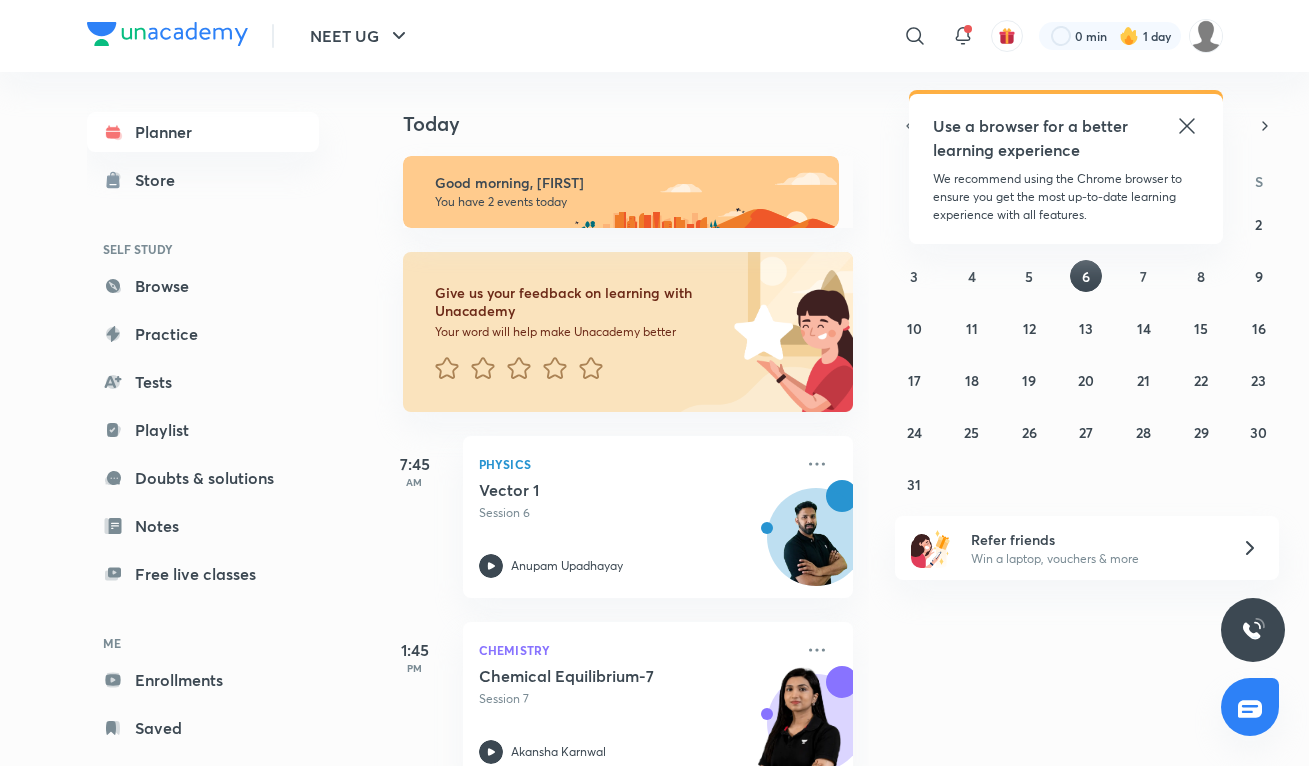 click 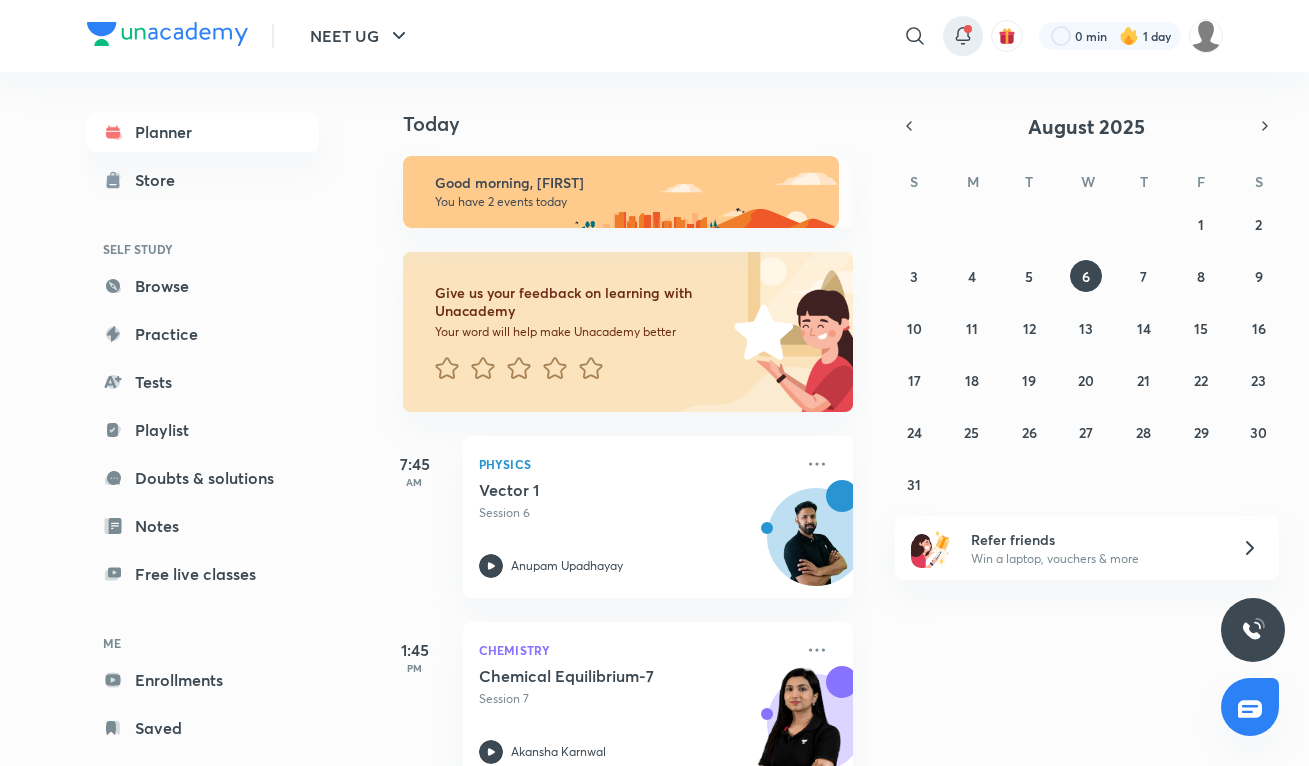 click 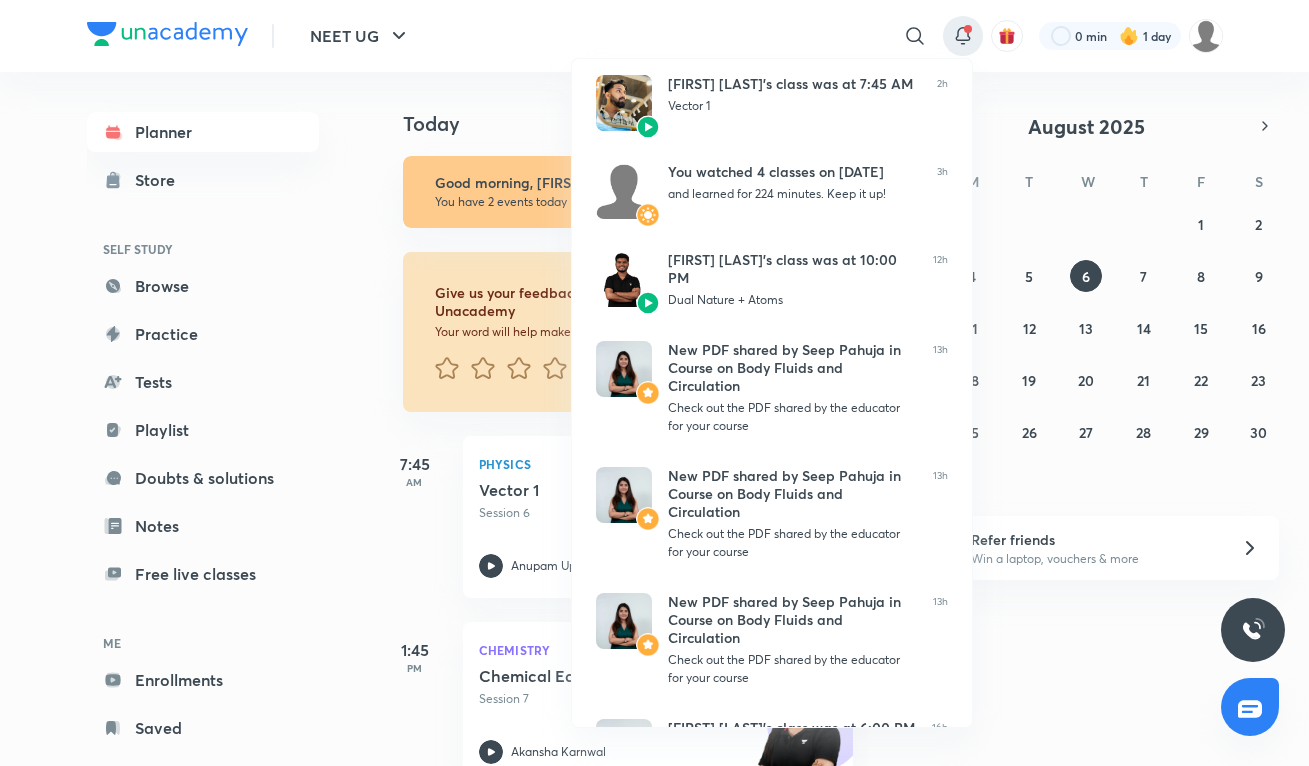 click at bounding box center (654, 383) 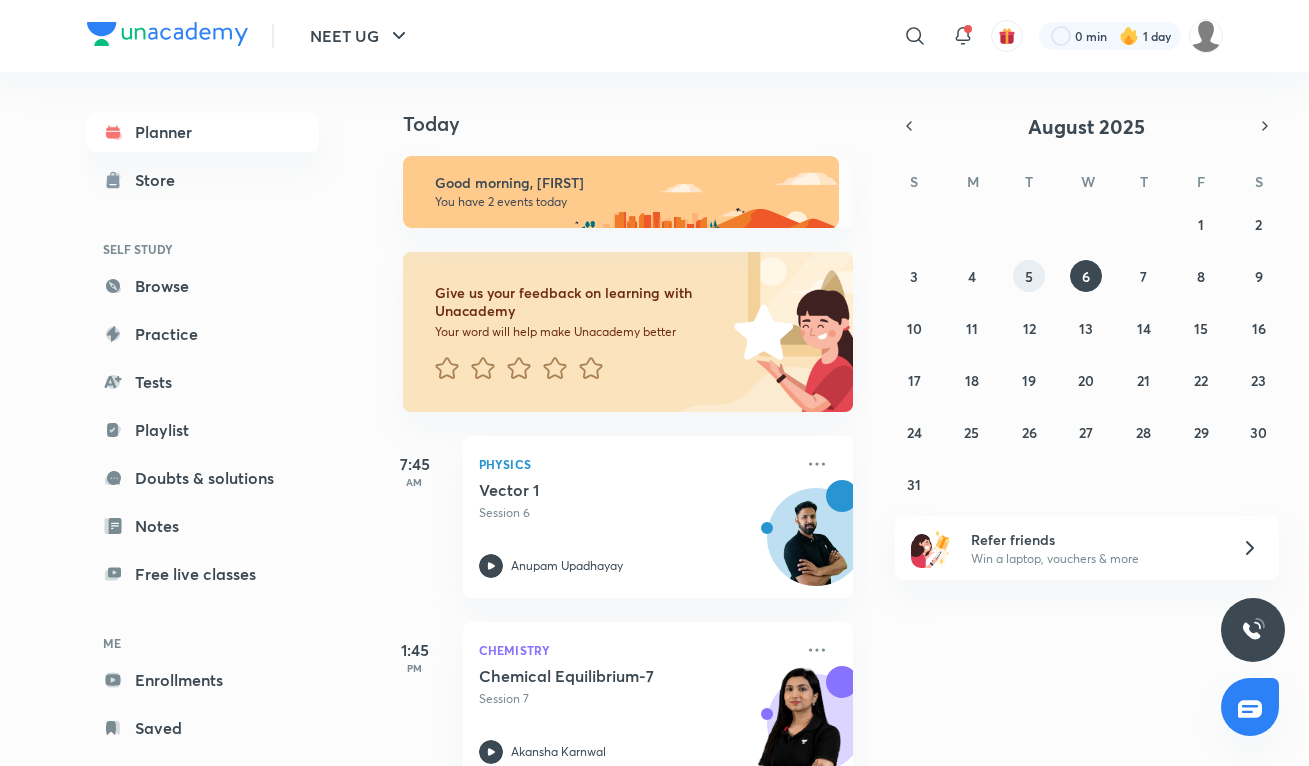 click on "5" at bounding box center (1029, 276) 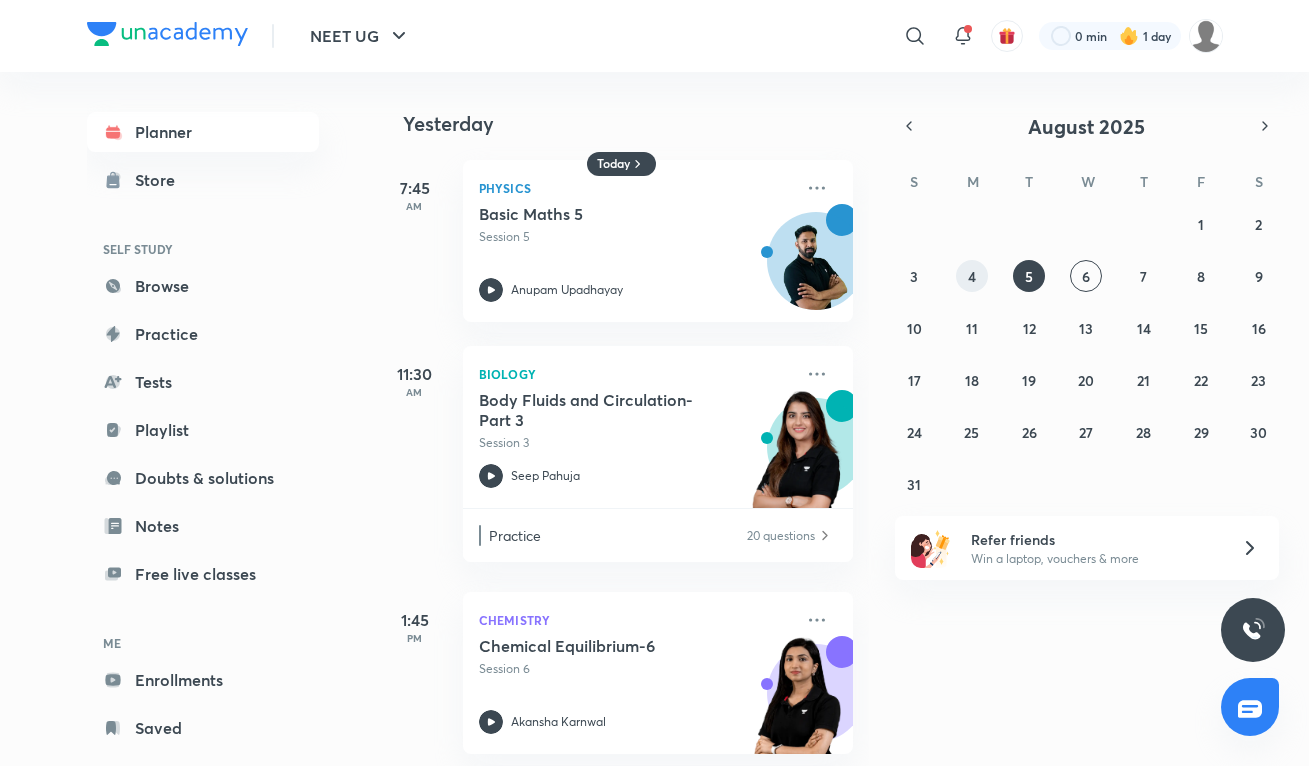 click on "4" at bounding box center [972, 276] 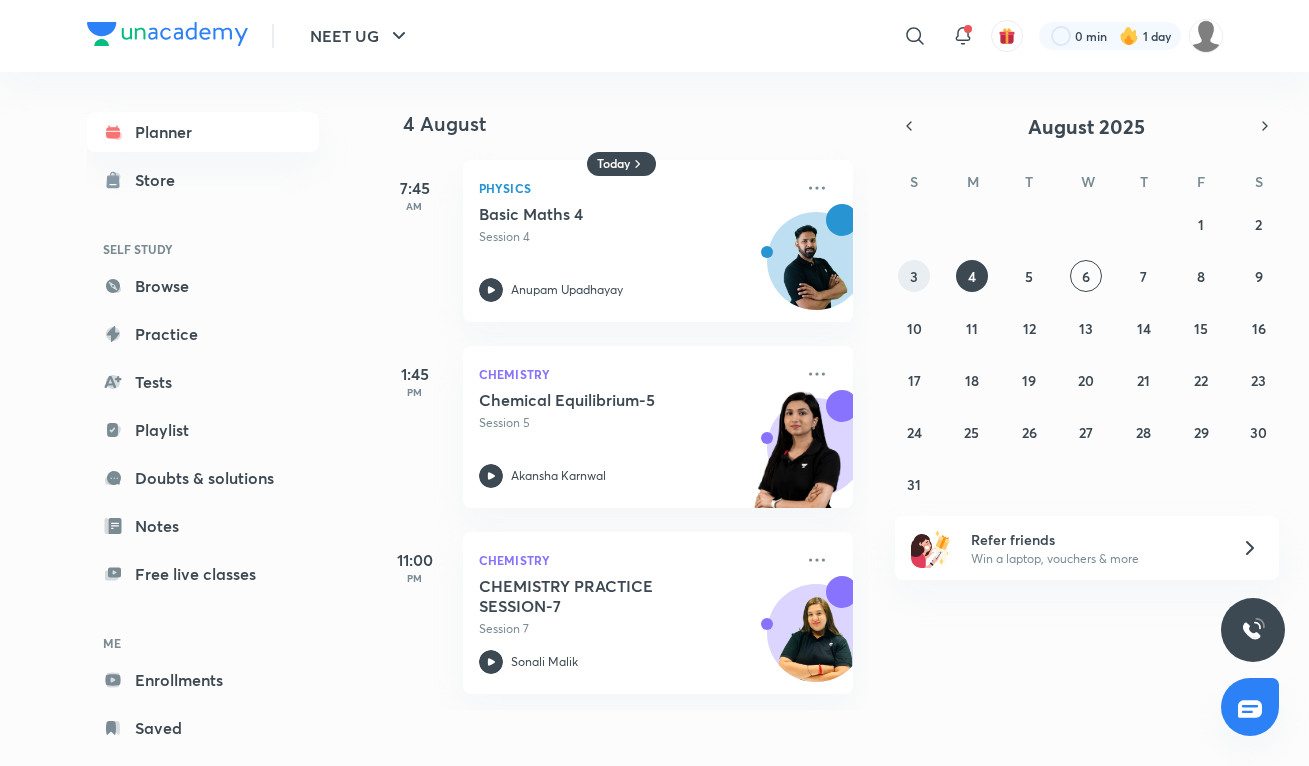 click on "3" at bounding box center (914, 276) 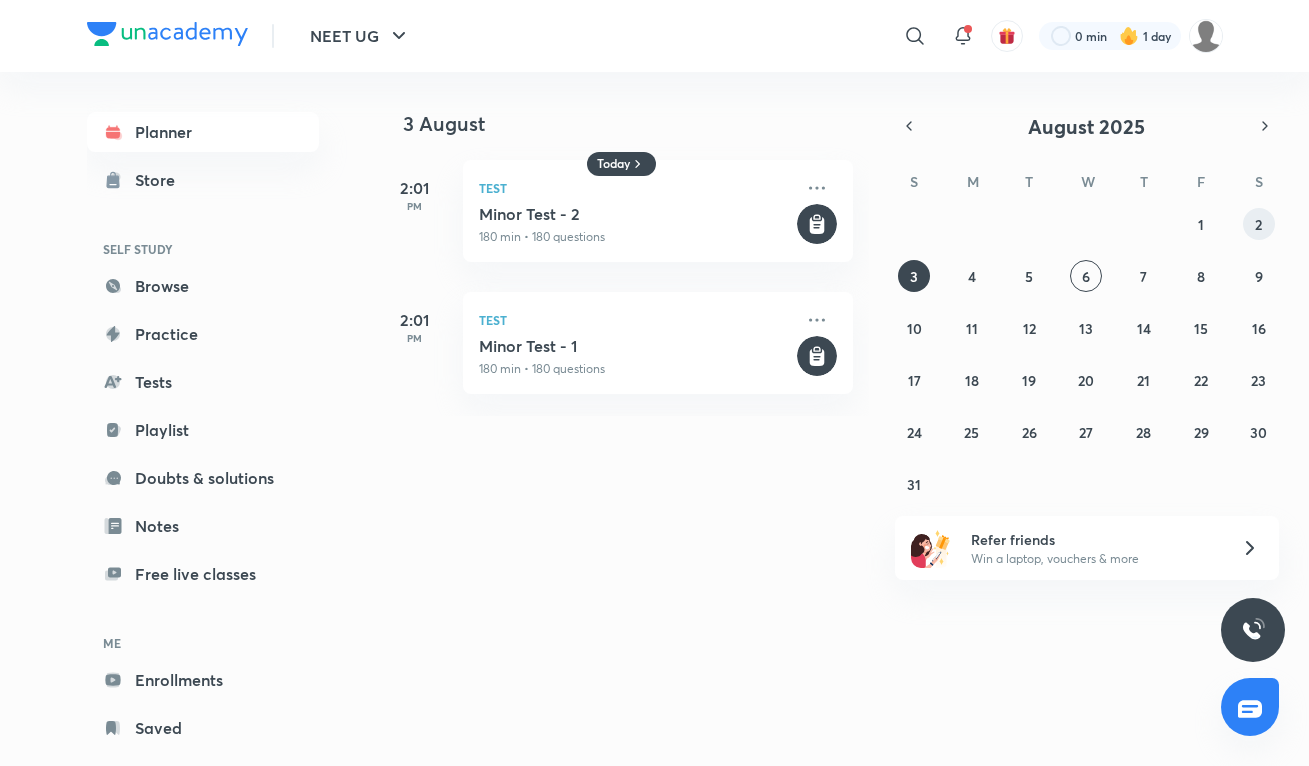 click on "2" at bounding box center [1259, 224] 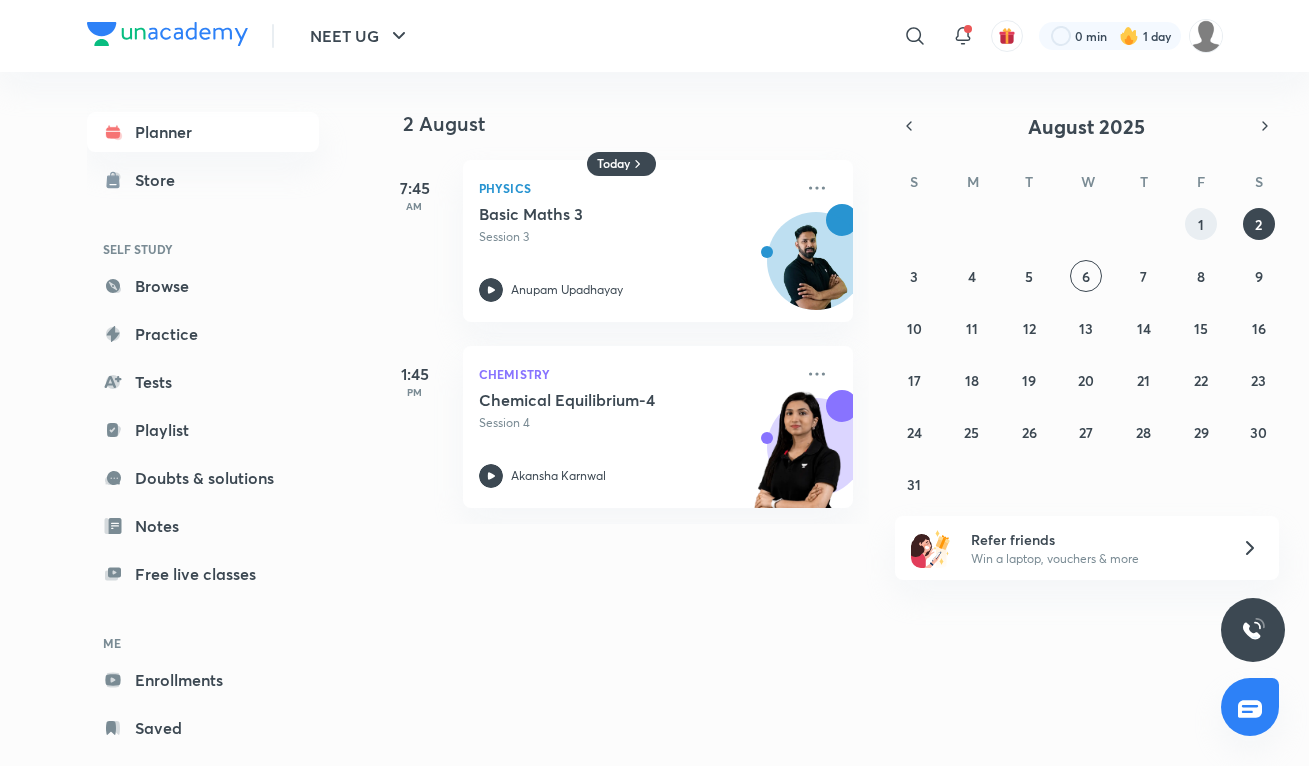 click on "1" at bounding box center [1201, 224] 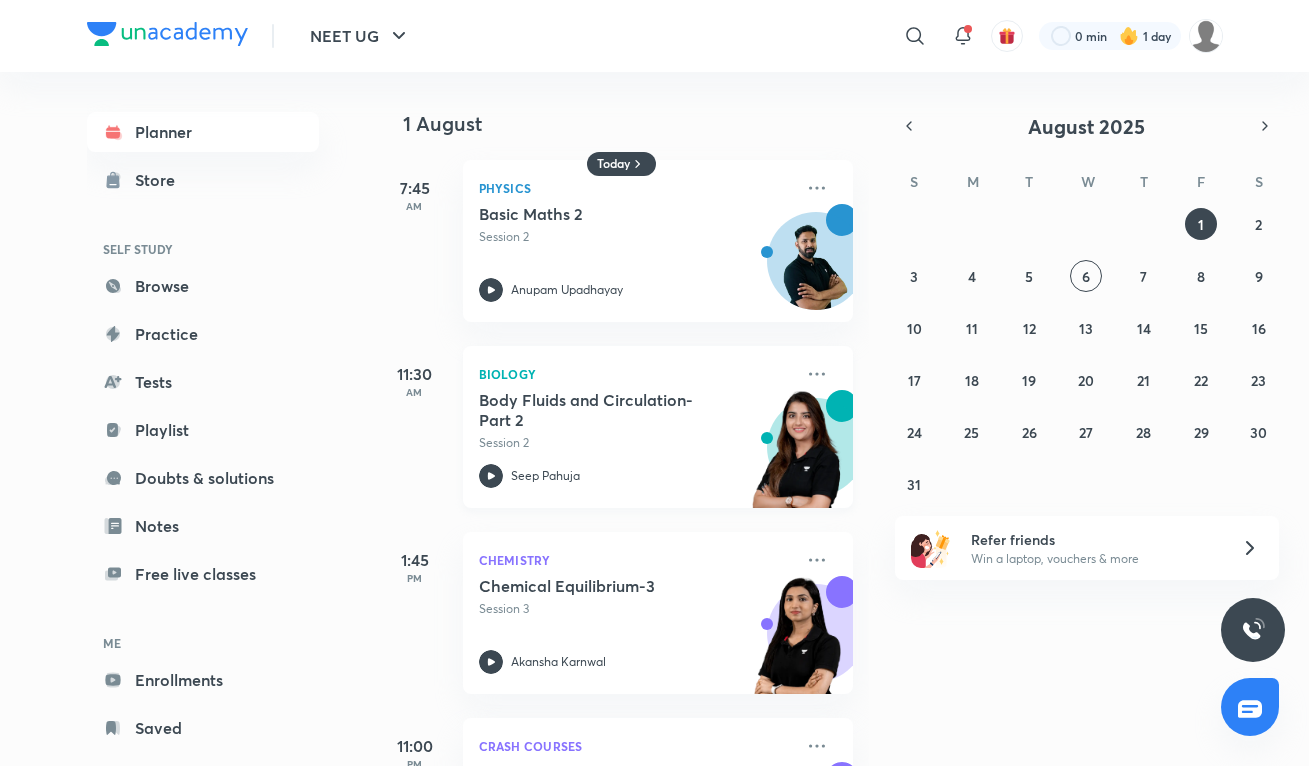 click on "Body Fluids and Circulation- Part 2" at bounding box center (603, 410) 